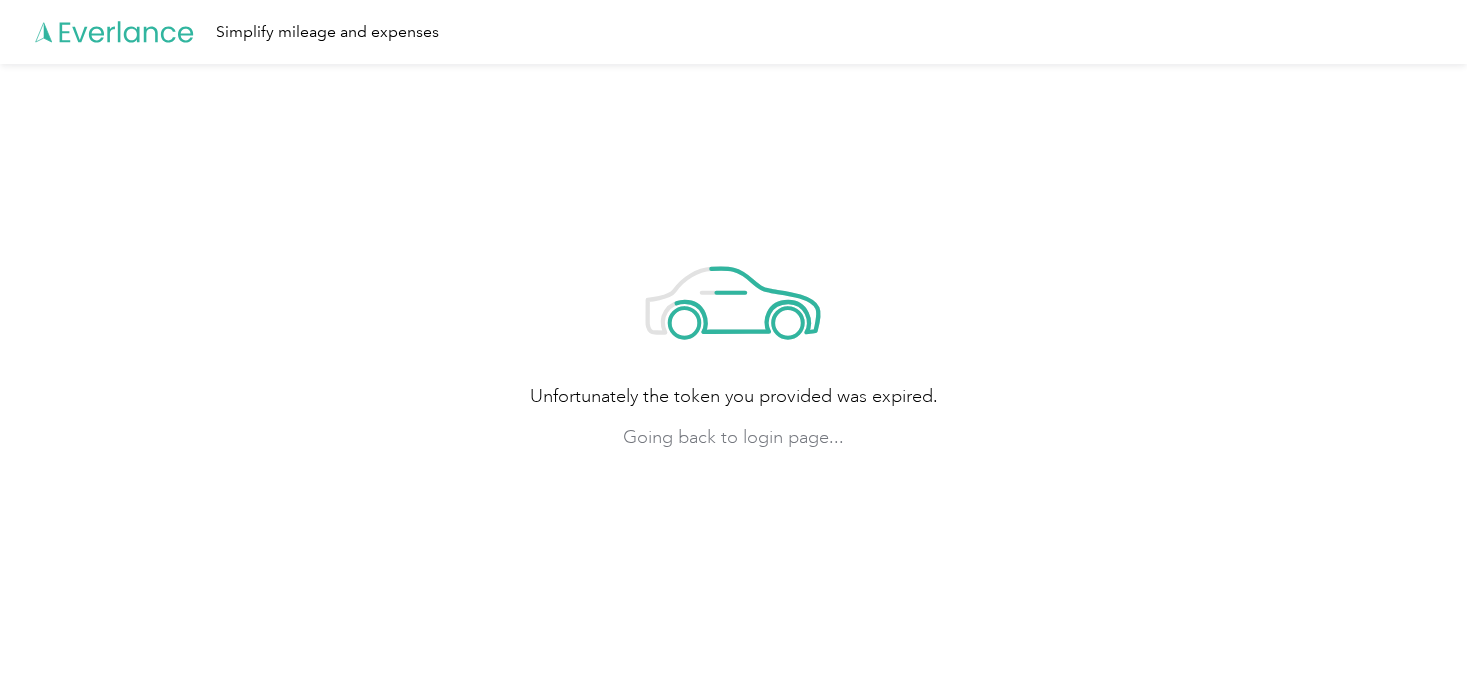 scroll, scrollTop: 0, scrollLeft: 0, axis: both 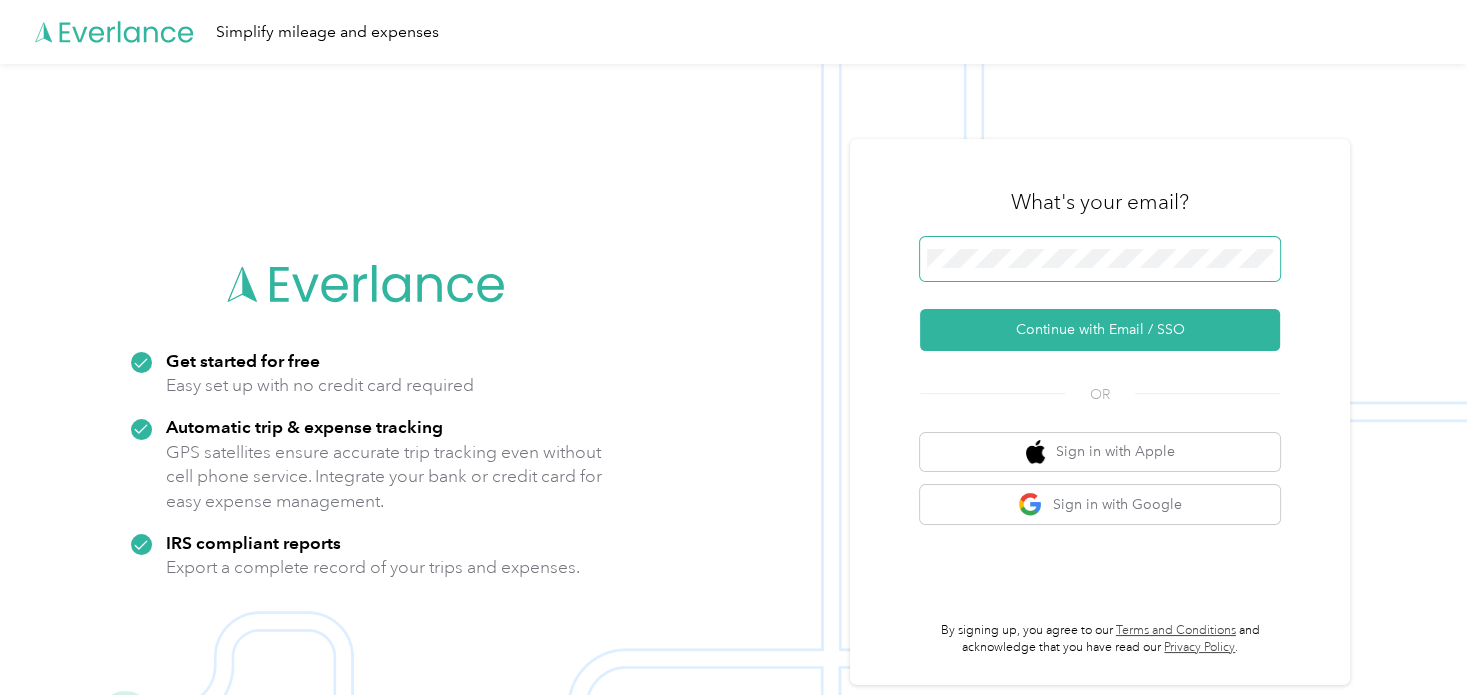 click at bounding box center (1100, 259) 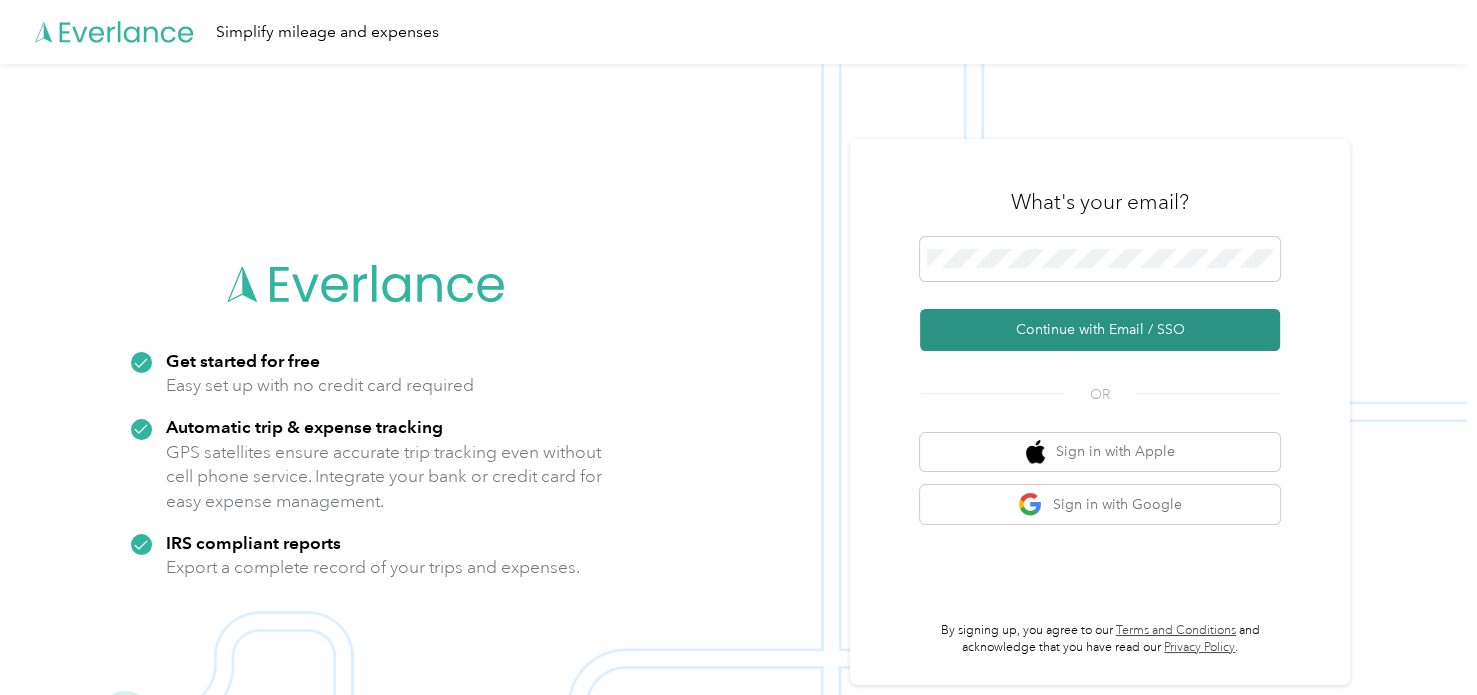click on "Continue with Email / SSO" at bounding box center (1100, 330) 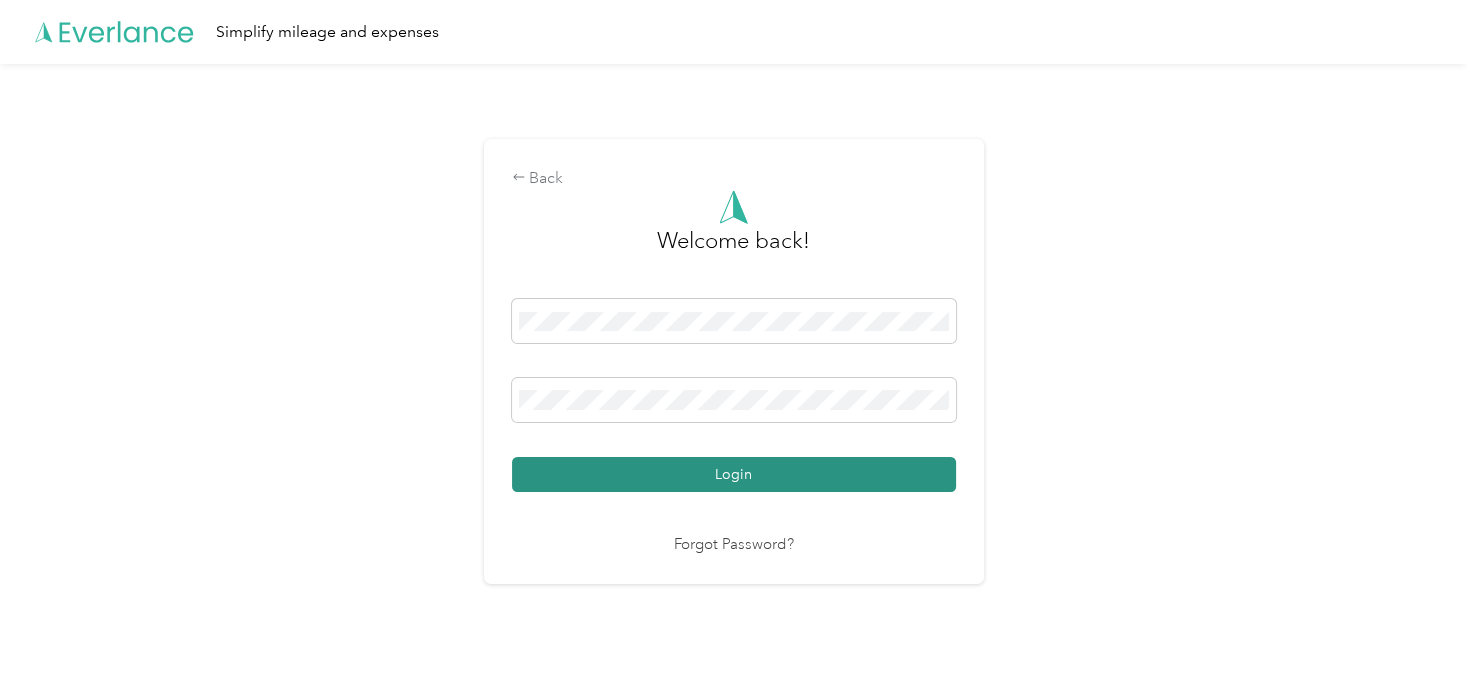 click on "Login" at bounding box center [734, 474] 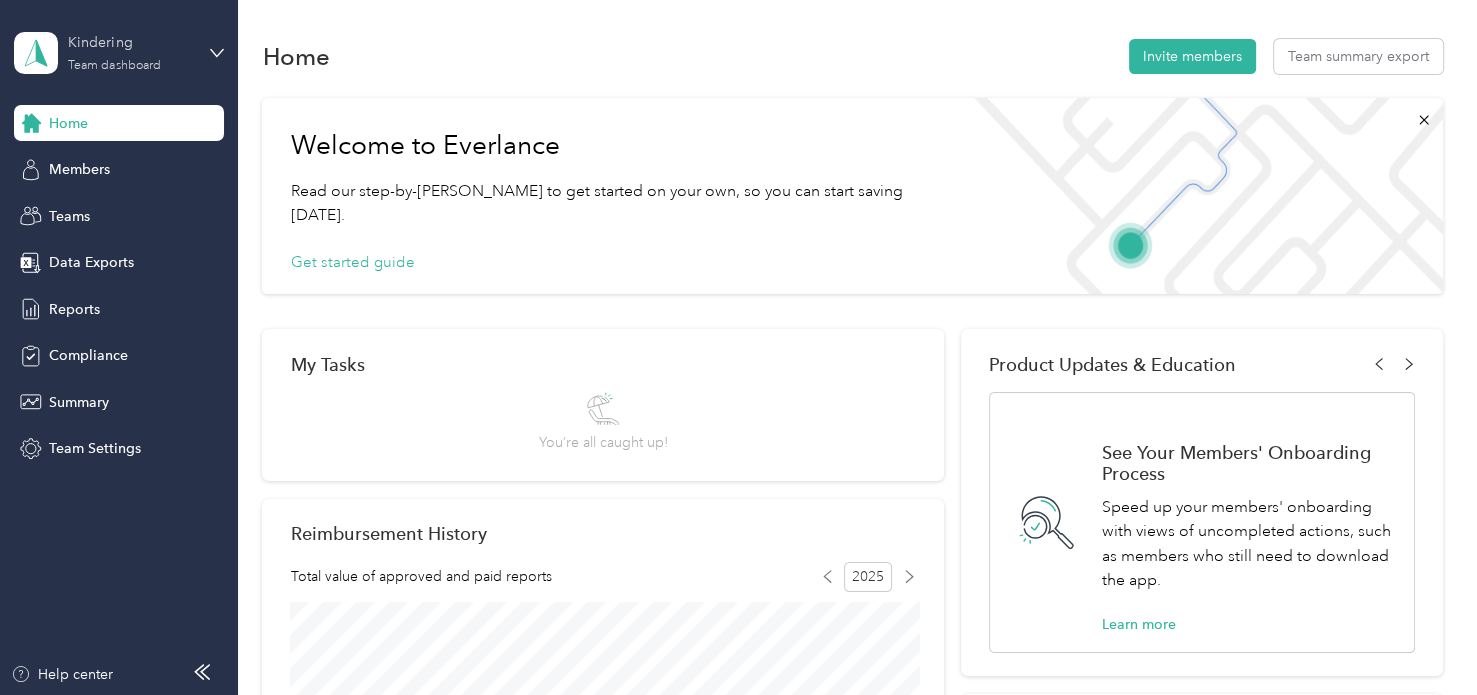 click on "Kindering" at bounding box center [130, 42] 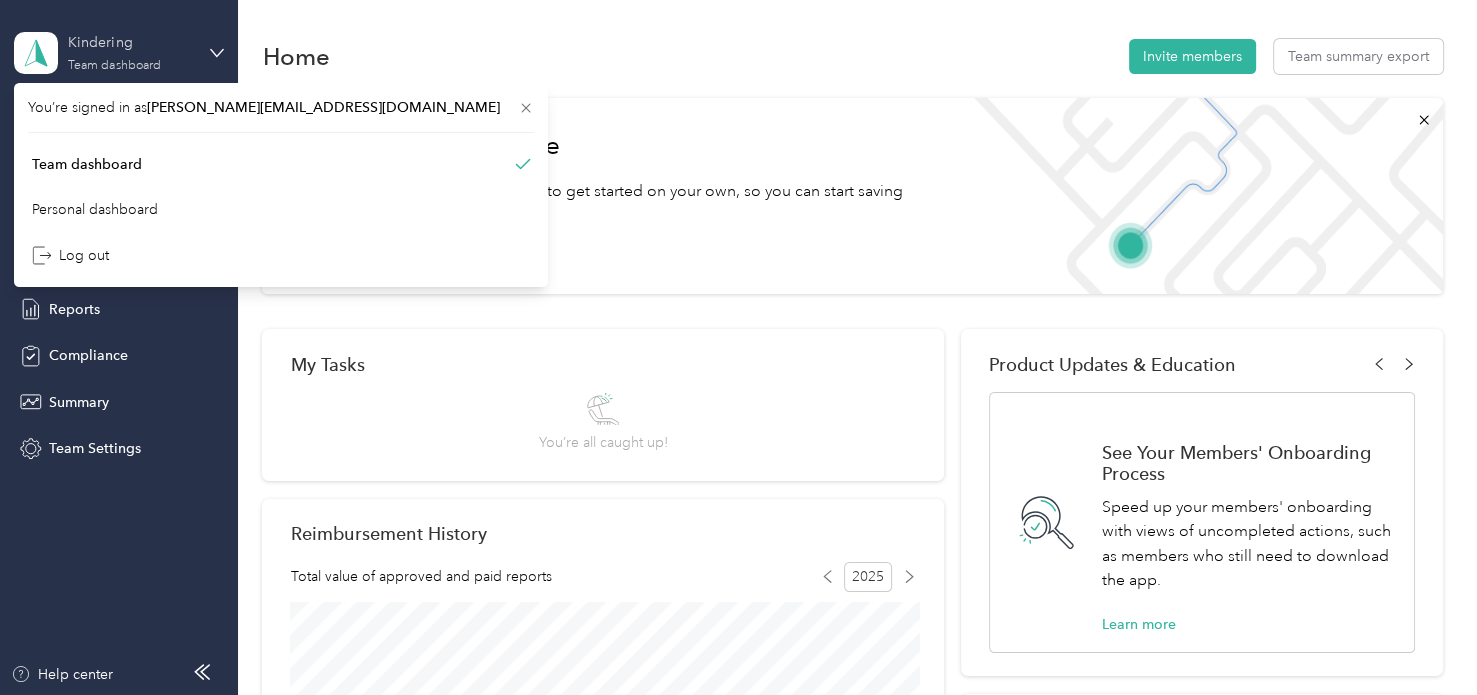 click on "Kindering Team dashboard" at bounding box center (130, 52) 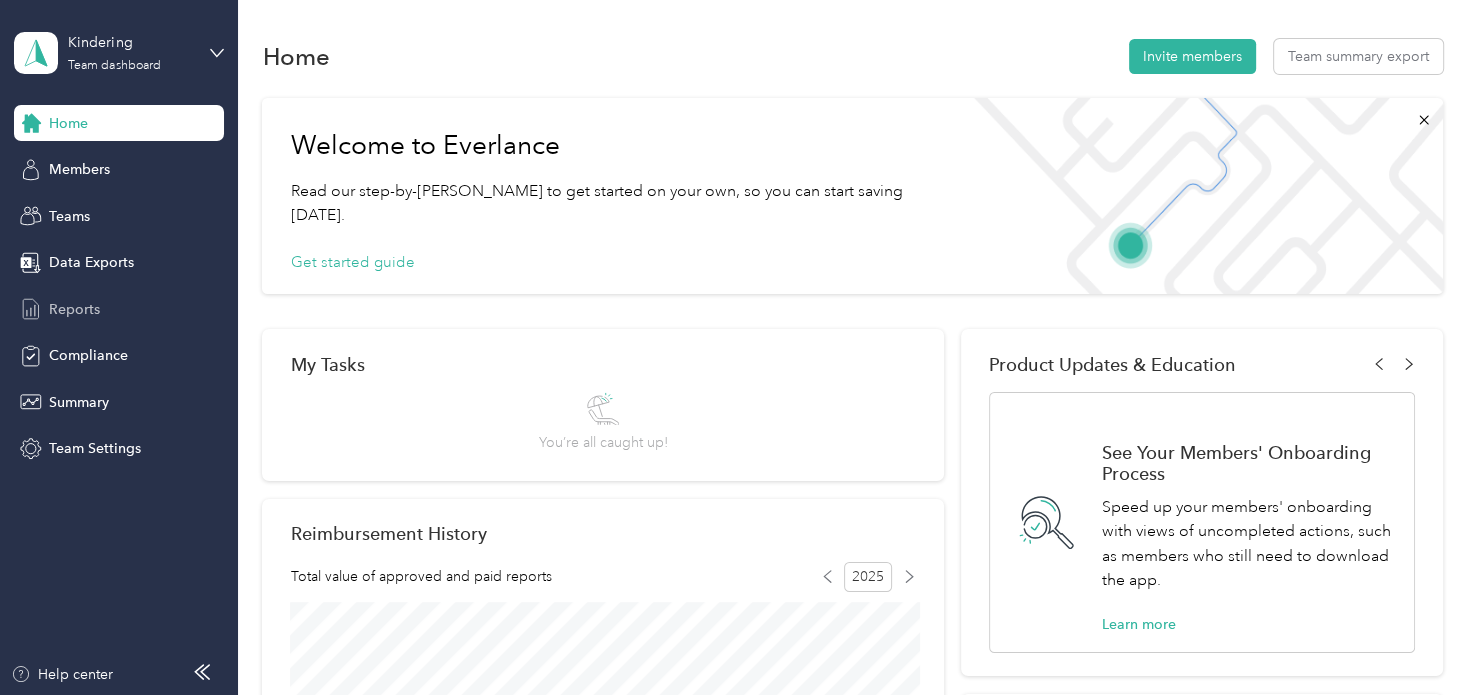 click on "Reports" at bounding box center (74, 309) 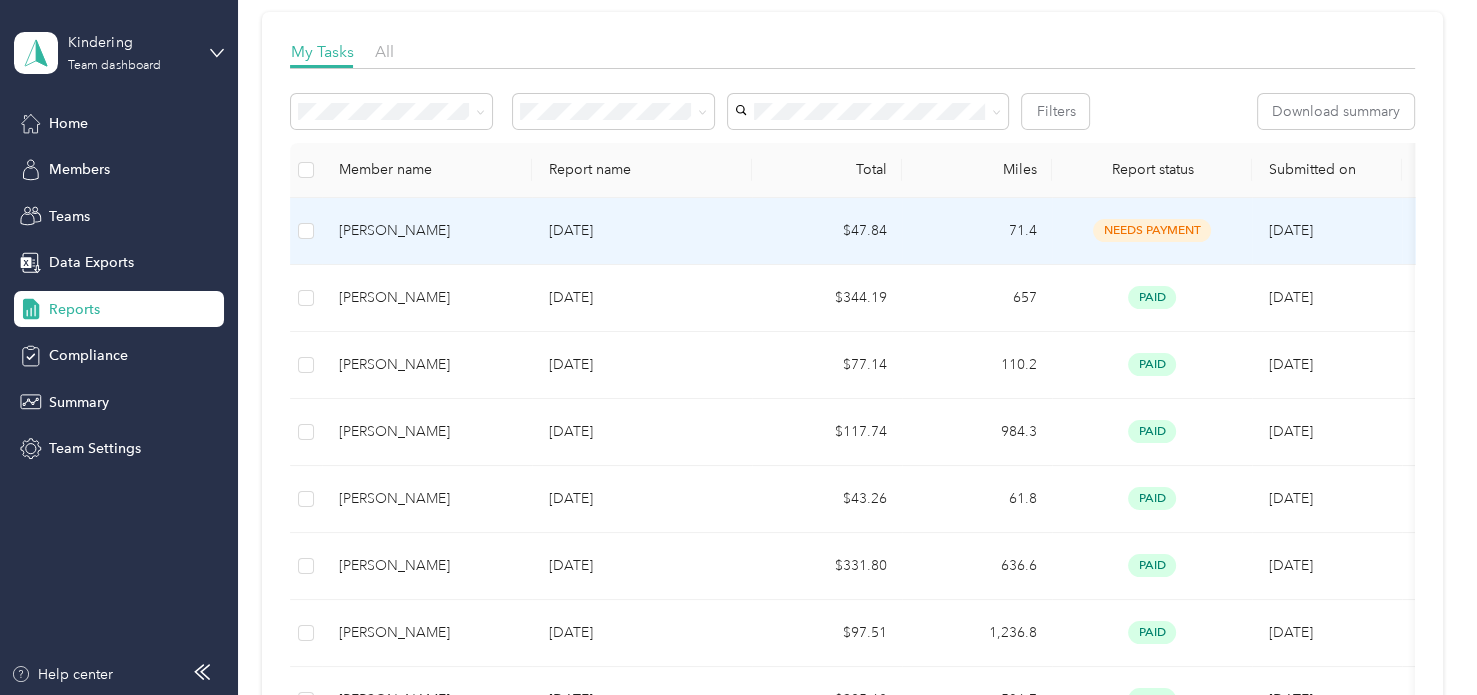 scroll, scrollTop: 302, scrollLeft: 0, axis: vertical 